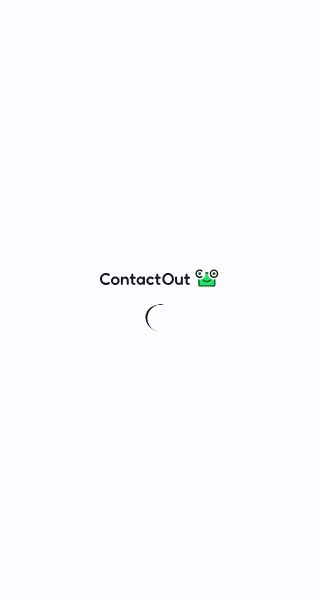 scroll, scrollTop: 0, scrollLeft: 0, axis: both 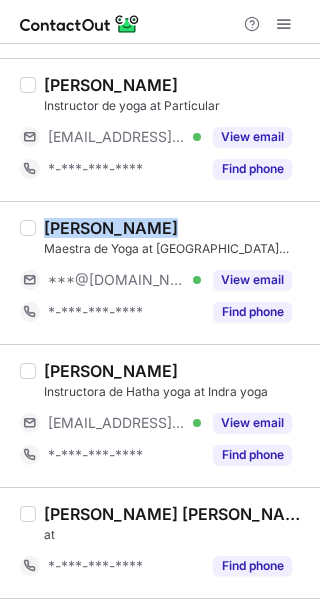 drag, startPoint x: 153, startPoint y: 227, endPoint x: 25, endPoint y: 246, distance: 129.40247 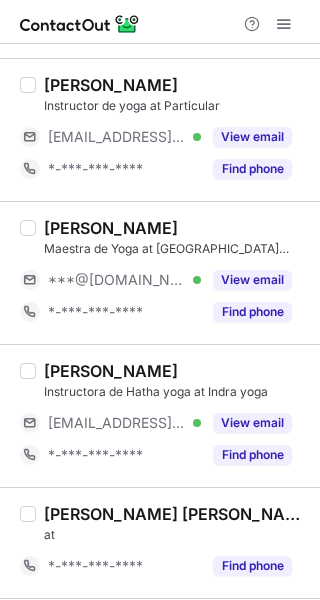 click at bounding box center (28, 273) 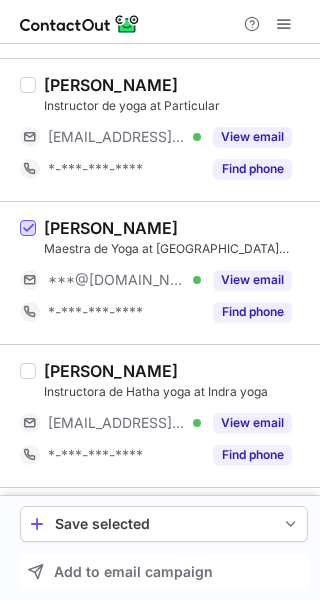 click at bounding box center [28, 229] 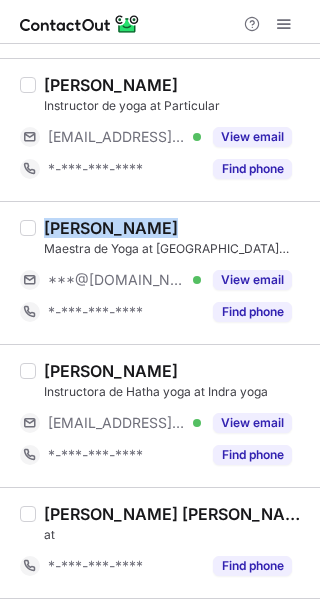 drag, startPoint x: 157, startPoint y: 222, endPoint x: 49, endPoint y: 219, distance: 108.04166 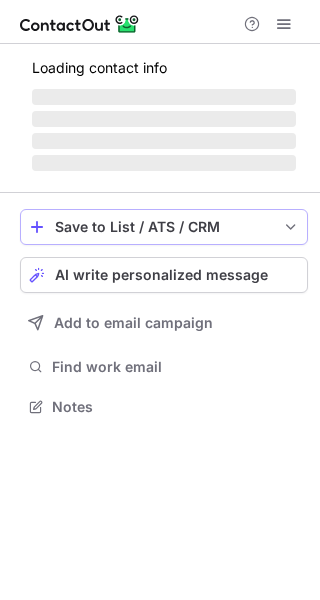 scroll, scrollTop: 0, scrollLeft: 0, axis: both 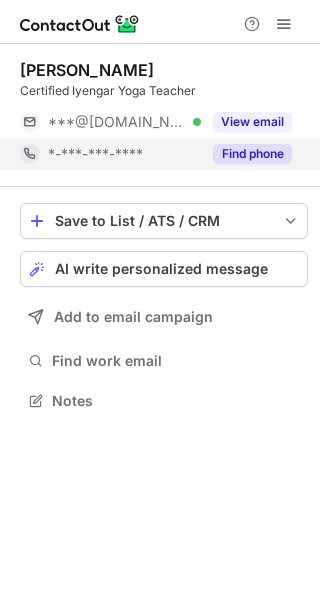 click on "Find phone" at bounding box center [252, 154] 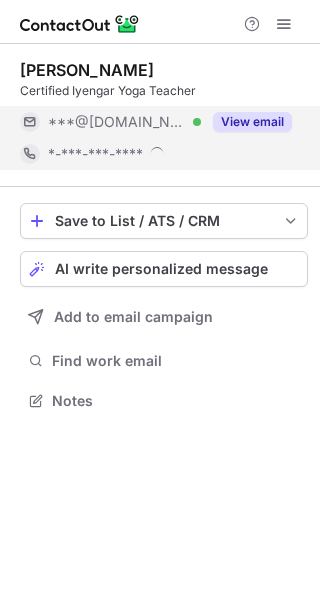click on "View email" at bounding box center (252, 122) 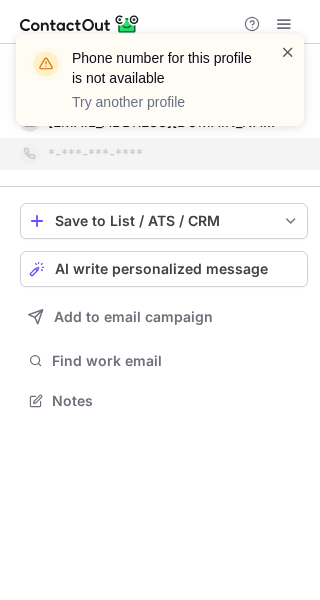 click at bounding box center [288, 52] 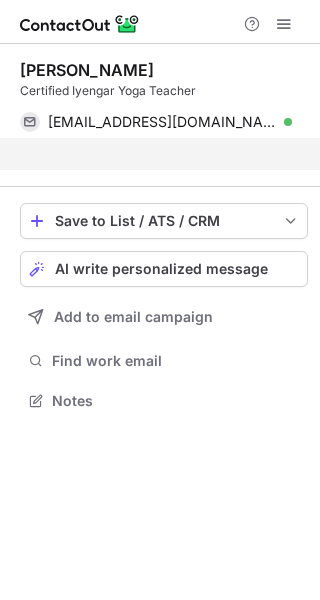 scroll, scrollTop: 355, scrollLeft: 320, axis: both 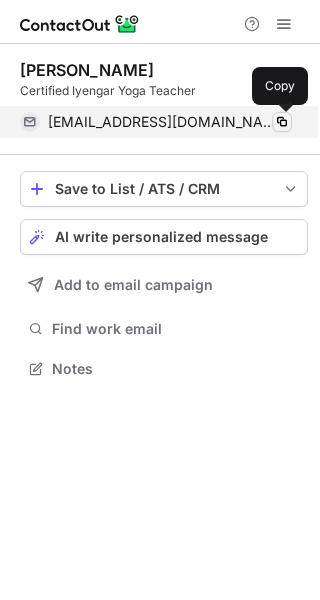 click at bounding box center (282, 122) 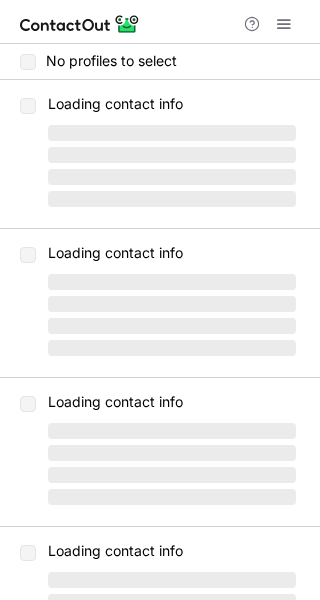 scroll, scrollTop: 0, scrollLeft: 0, axis: both 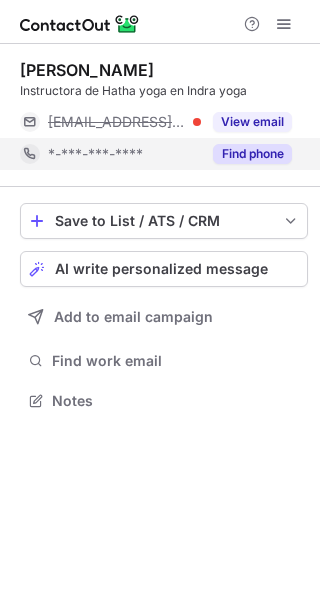 click on "Find phone" at bounding box center [252, 154] 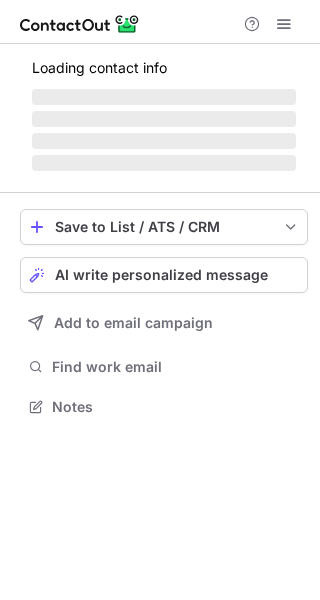 scroll, scrollTop: 0, scrollLeft: 0, axis: both 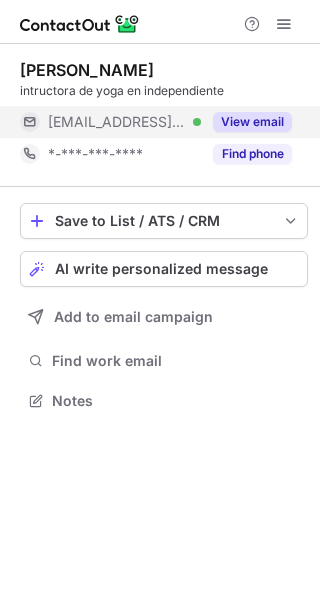 click on "View email" at bounding box center [252, 122] 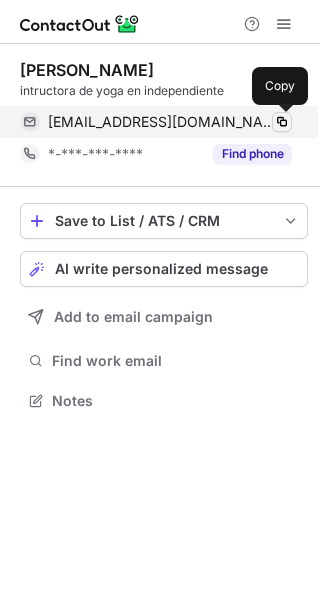 click at bounding box center [282, 122] 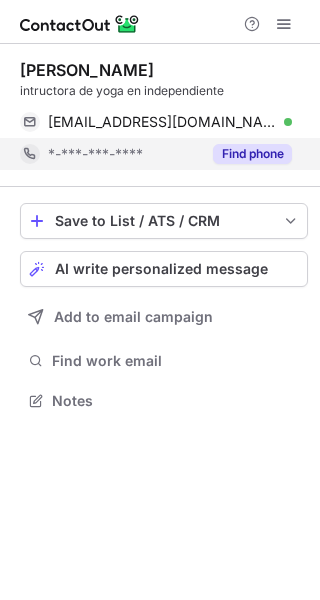 click on "Find phone" at bounding box center [246, 154] 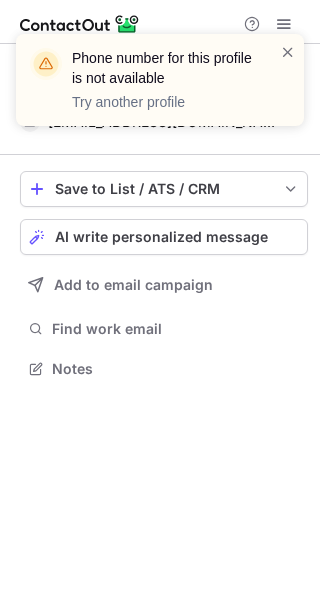 scroll, scrollTop: 355, scrollLeft: 320, axis: both 